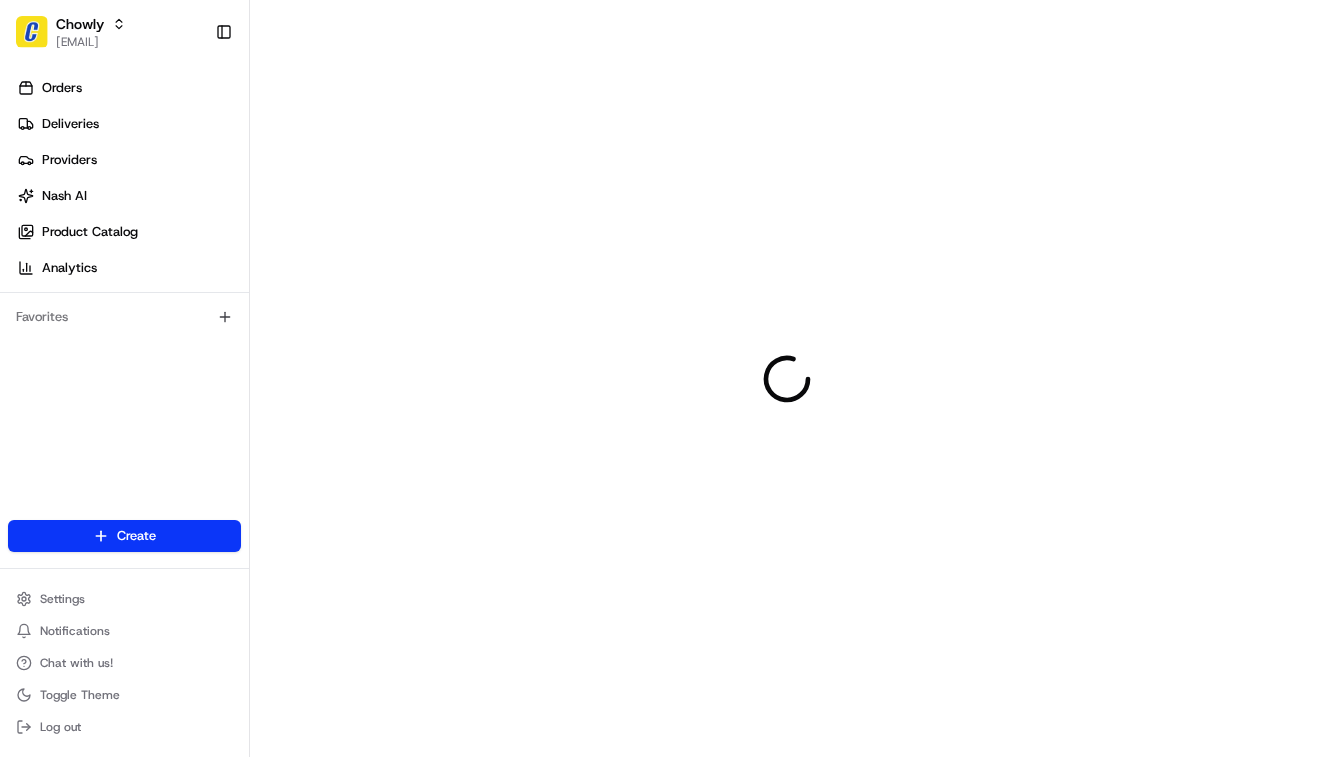 scroll, scrollTop: 0, scrollLeft: 0, axis: both 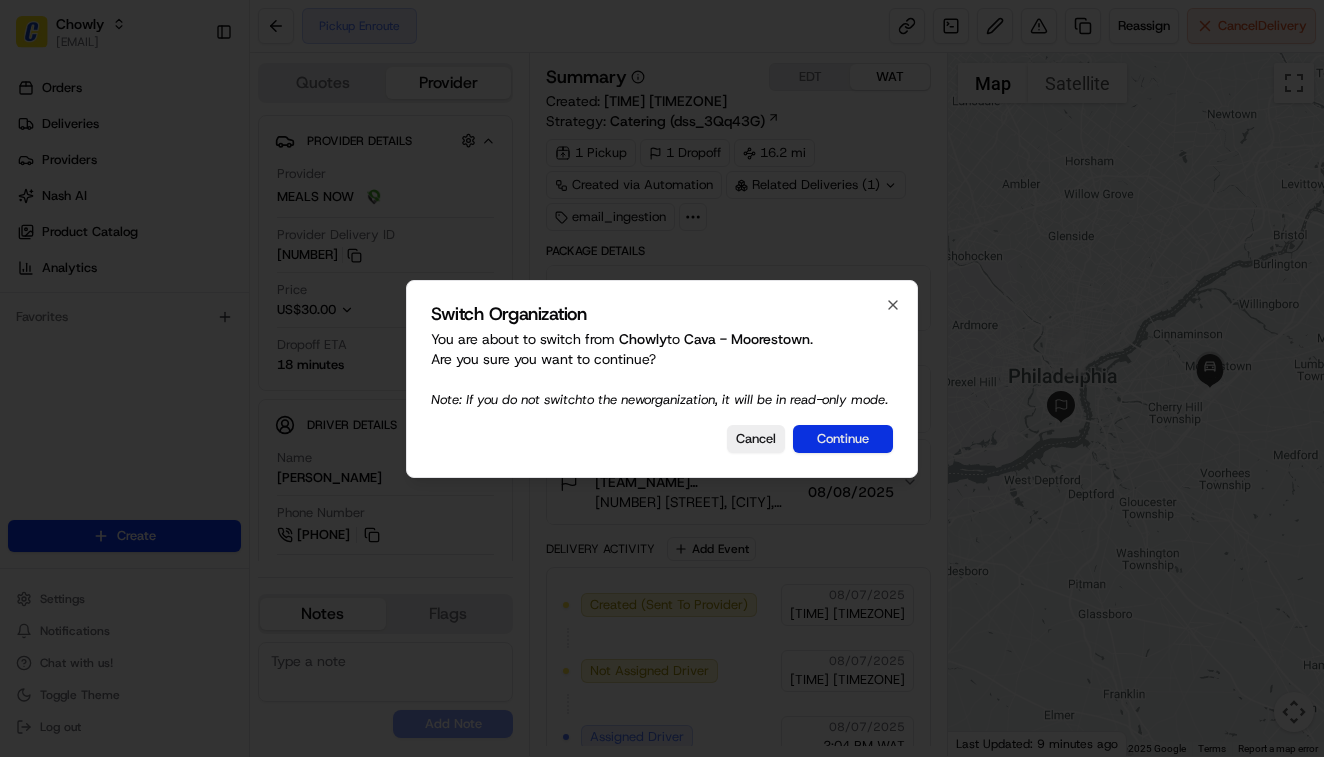 click on "Continue" at bounding box center (843, 439) 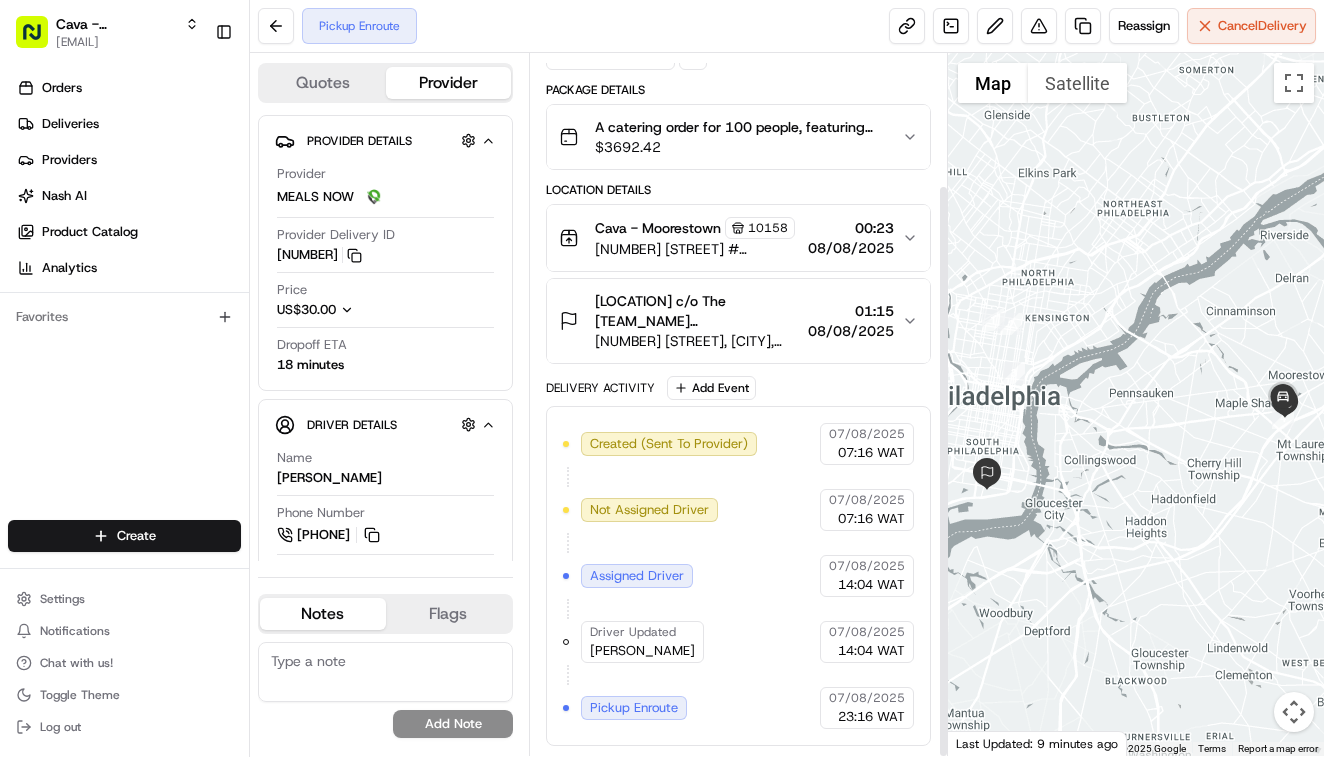 scroll, scrollTop: 161, scrollLeft: 0, axis: vertical 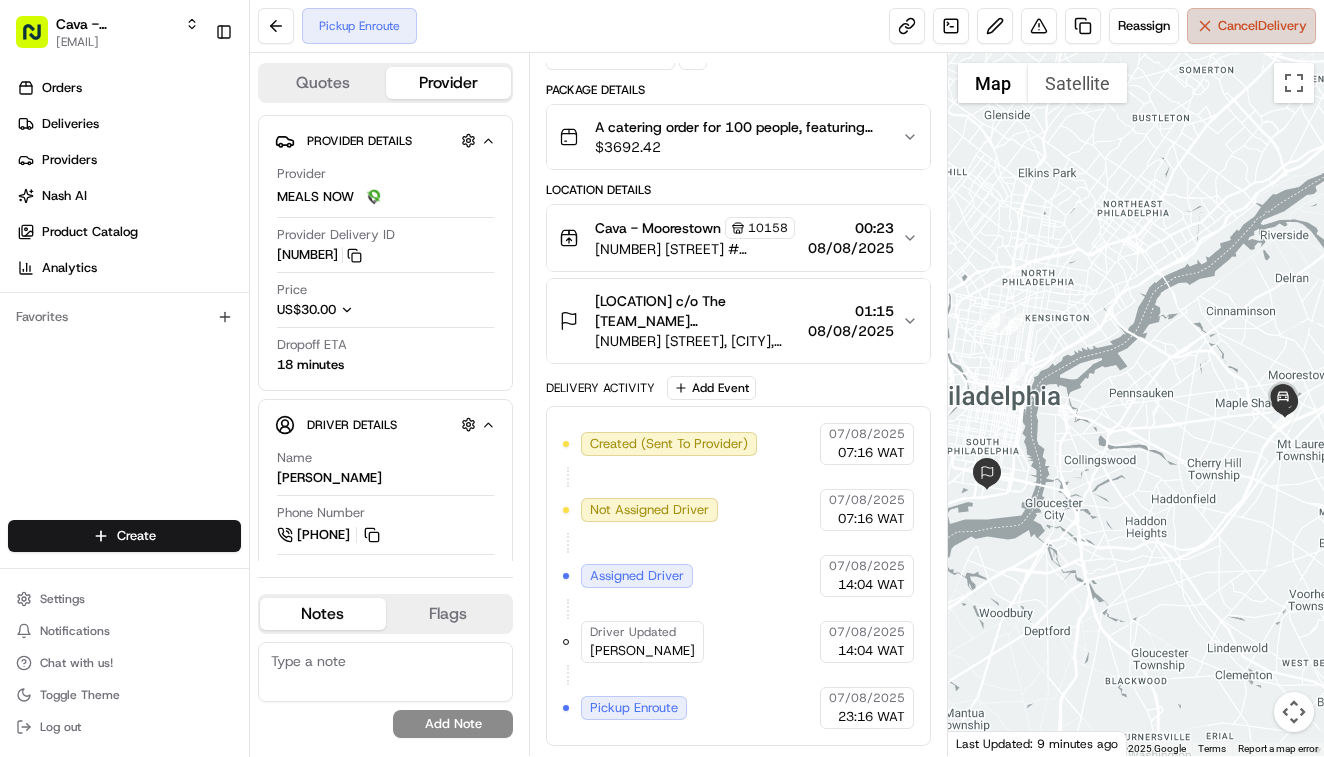 click on "Cancel  Delivery" at bounding box center (1262, 26) 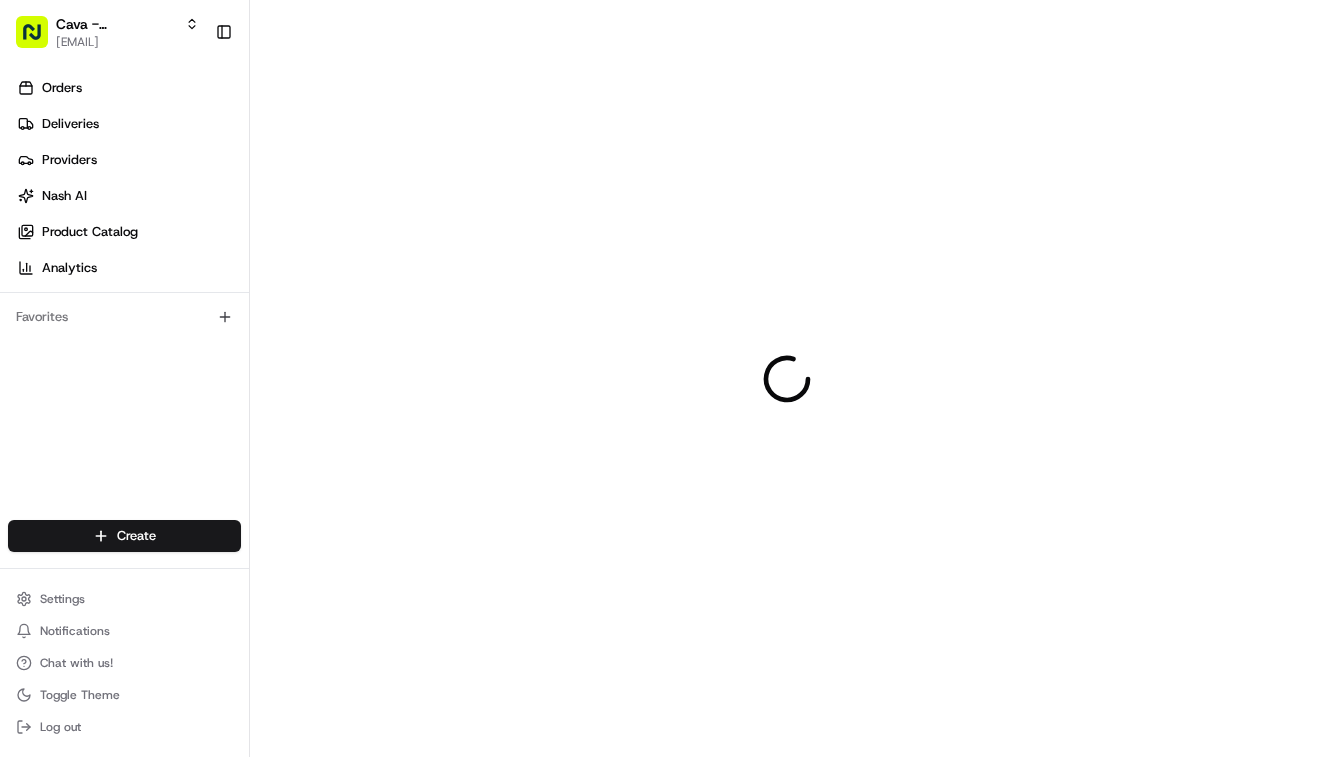 scroll, scrollTop: 0, scrollLeft: 0, axis: both 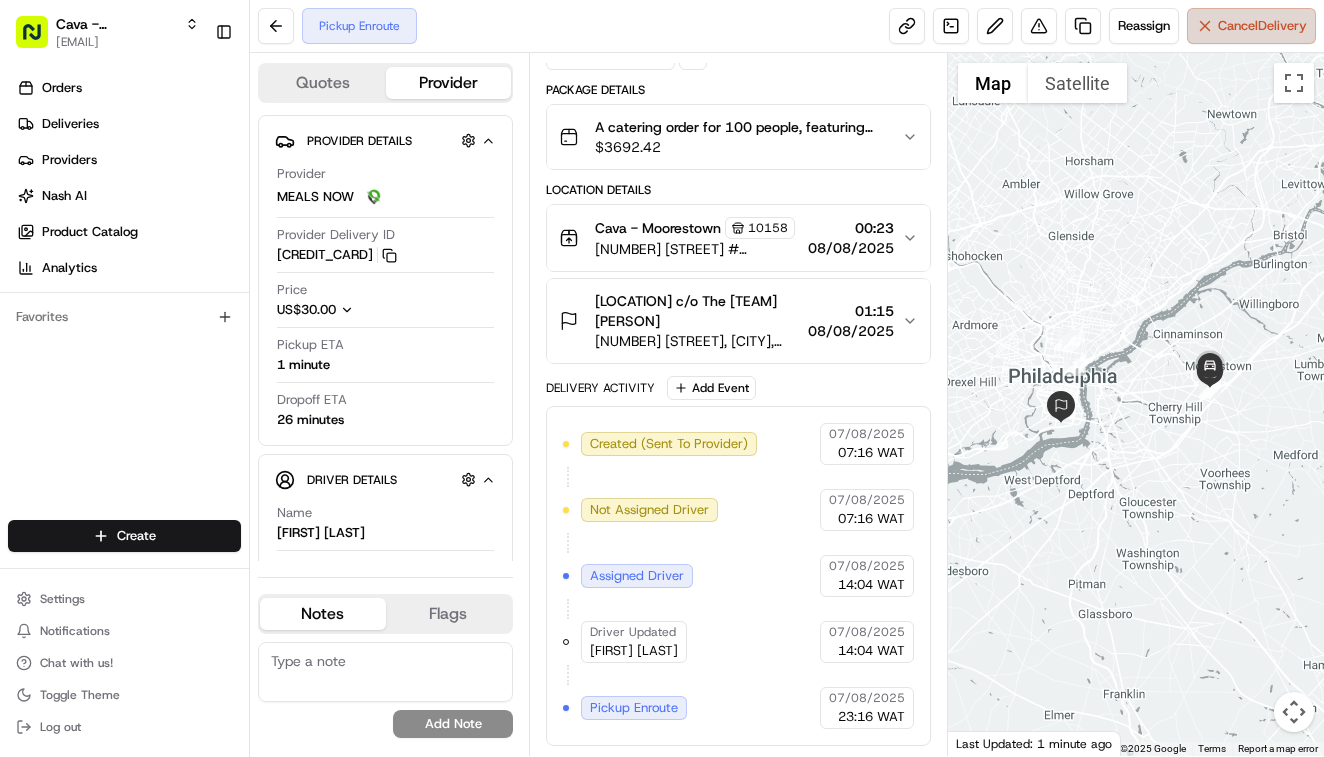 click on "Cancel  Delivery" at bounding box center (1262, 26) 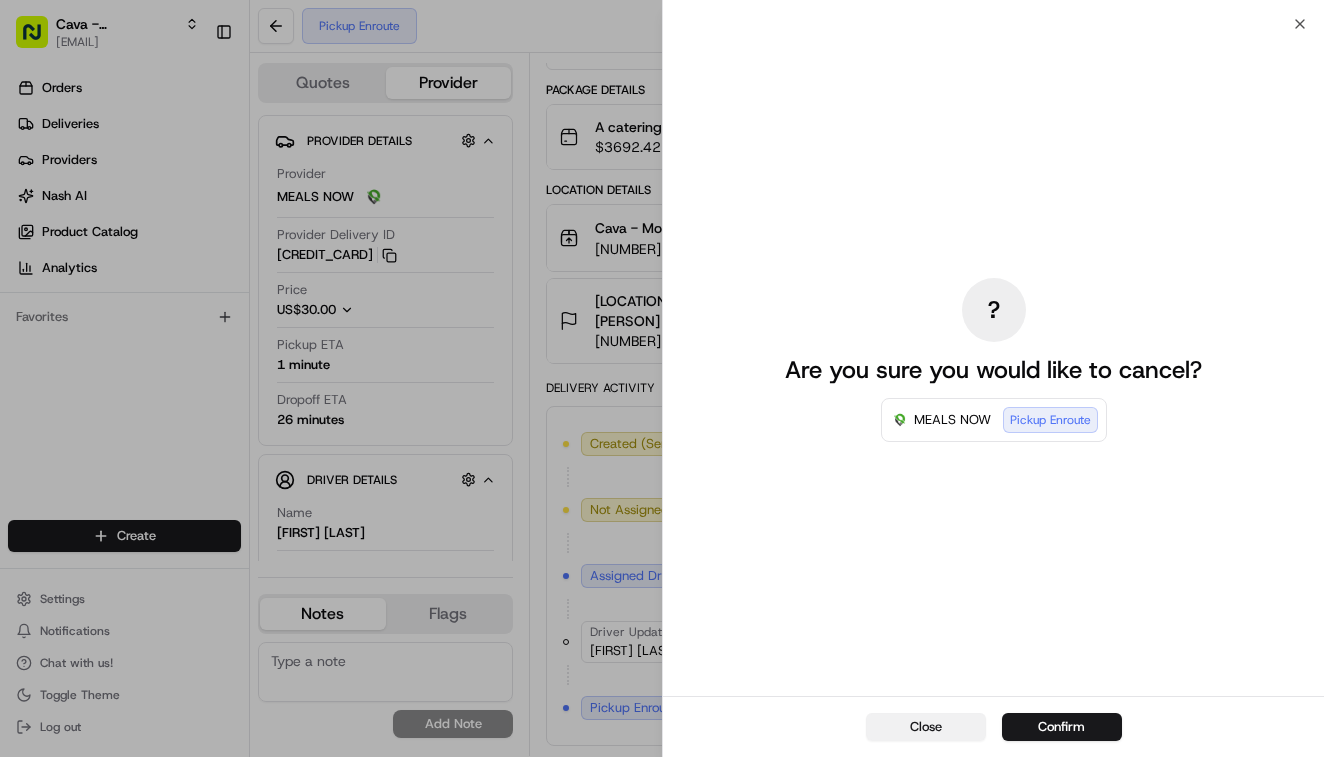 click on "Close" at bounding box center [926, 727] 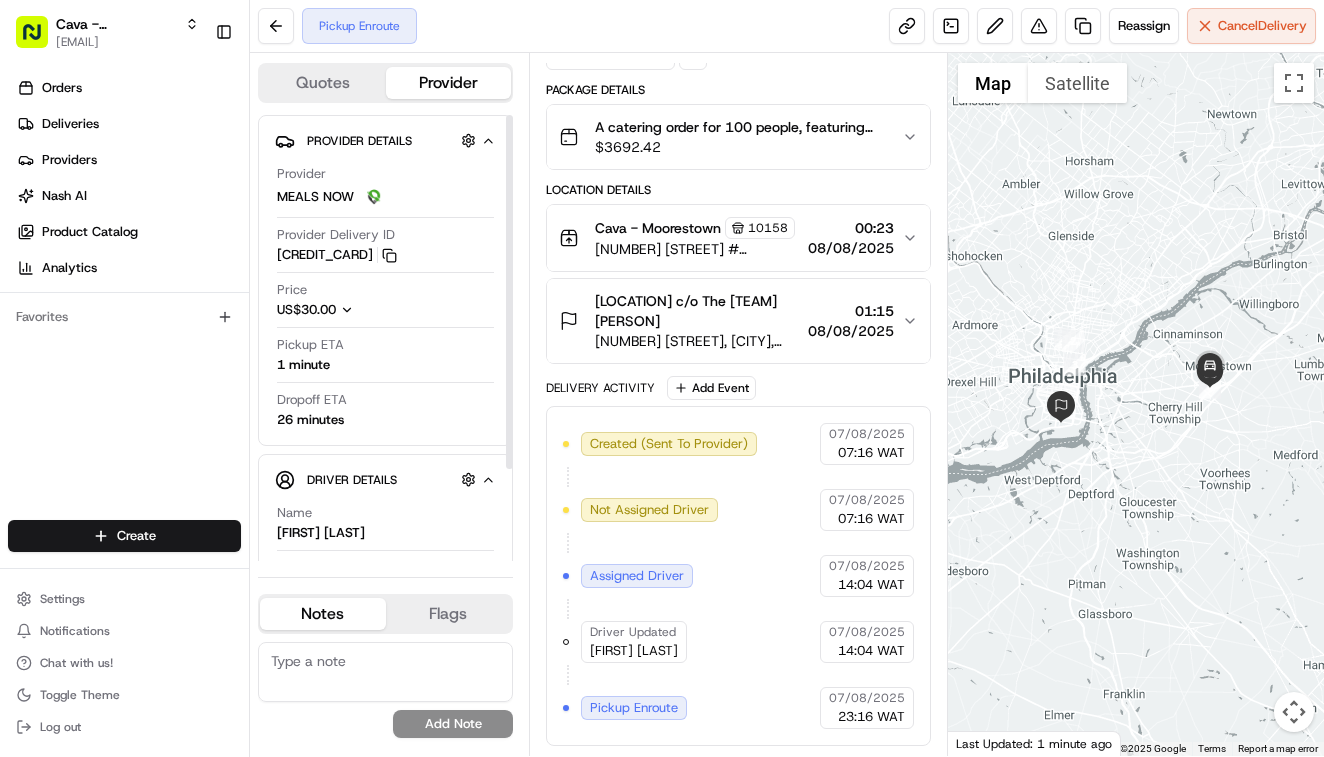 click 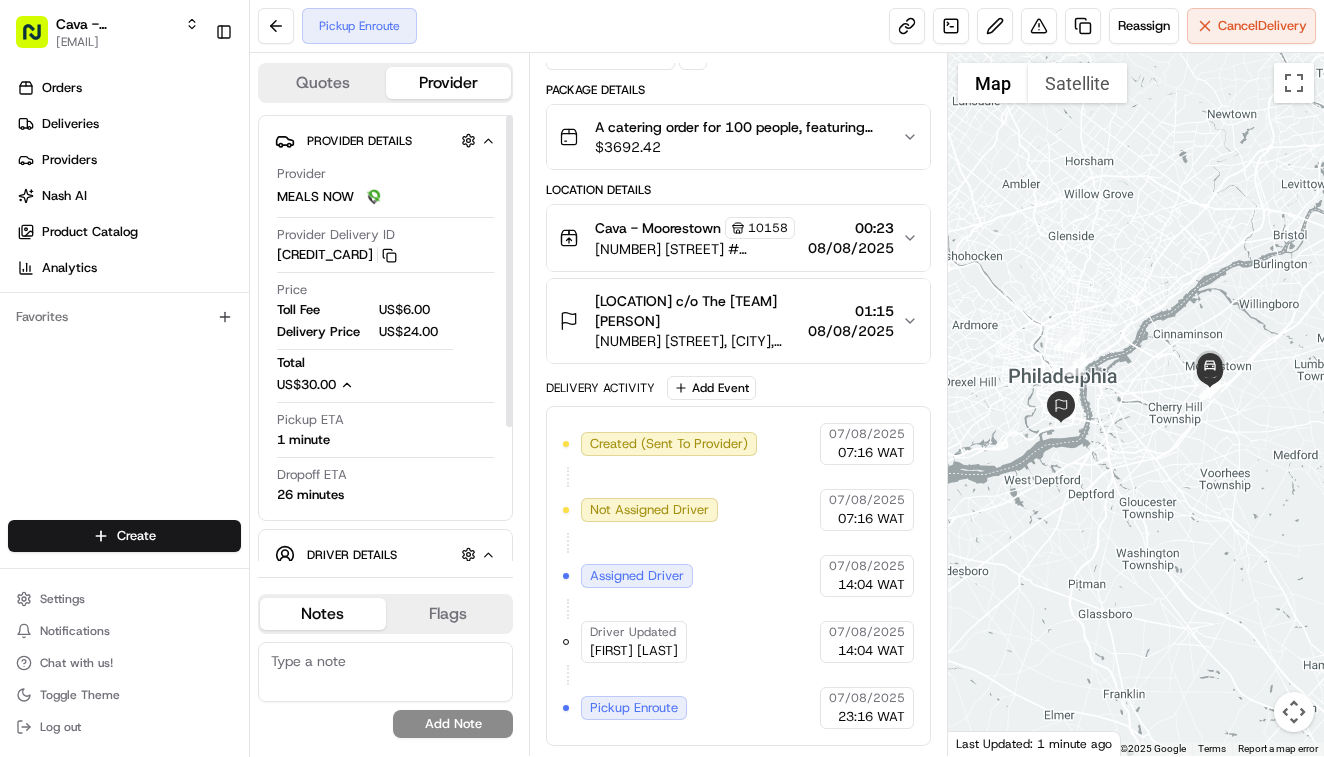click 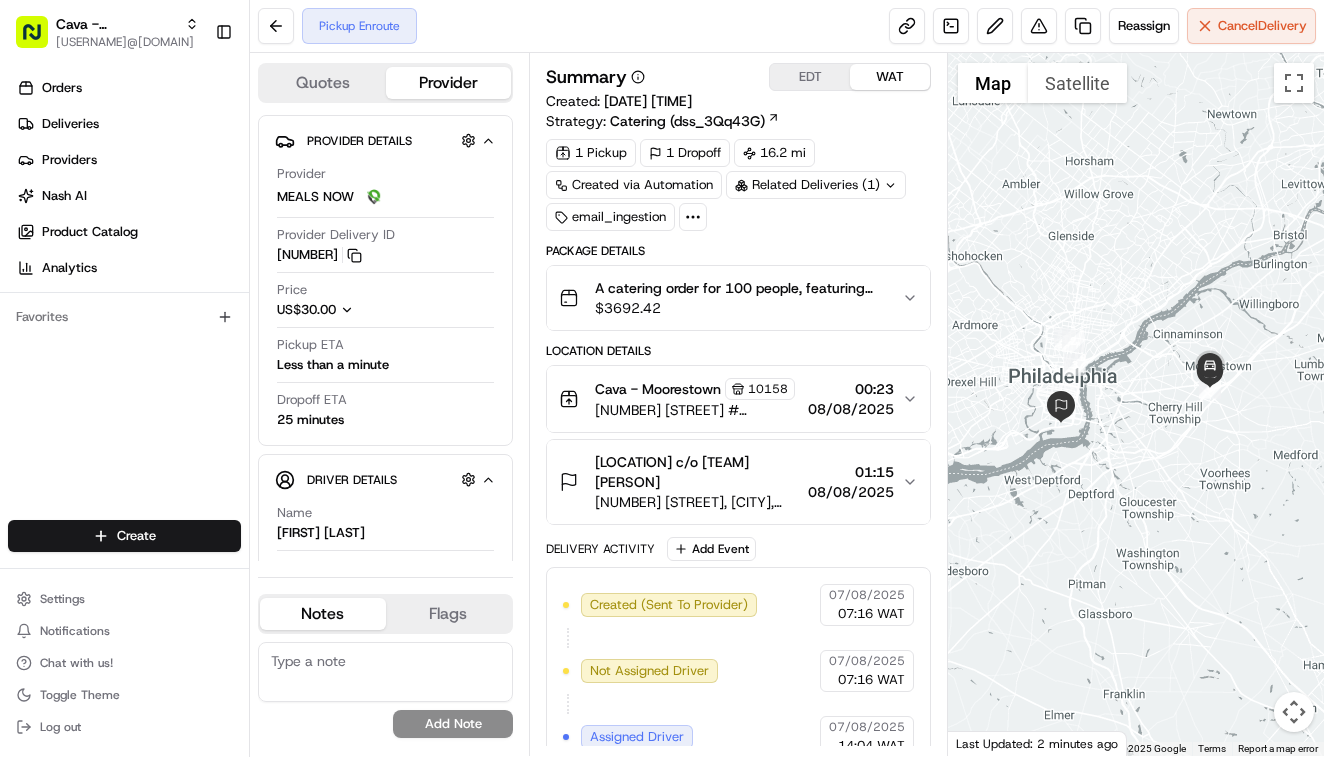 scroll, scrollTop: 0, scrollLeft: 0, axis: both 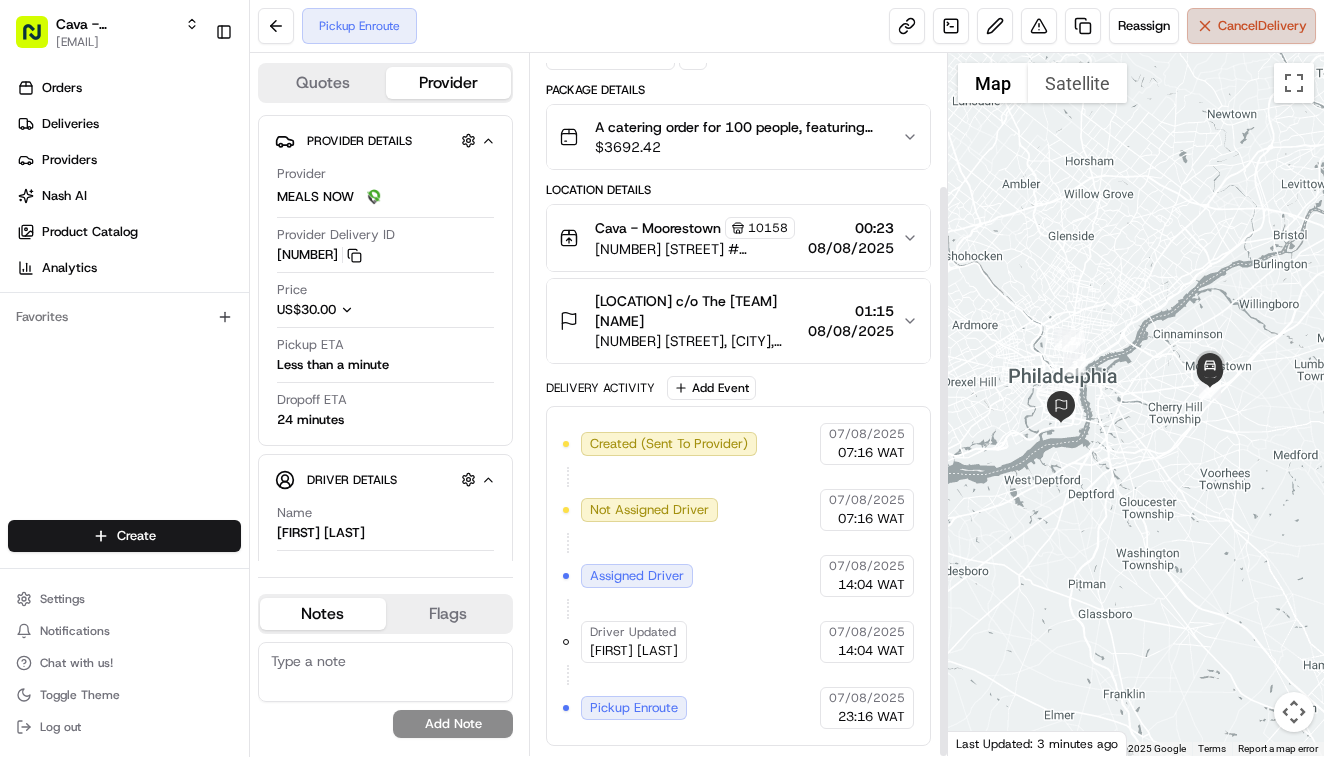 click on "Cancel  Delivery" at bounding box center (1262, 26) 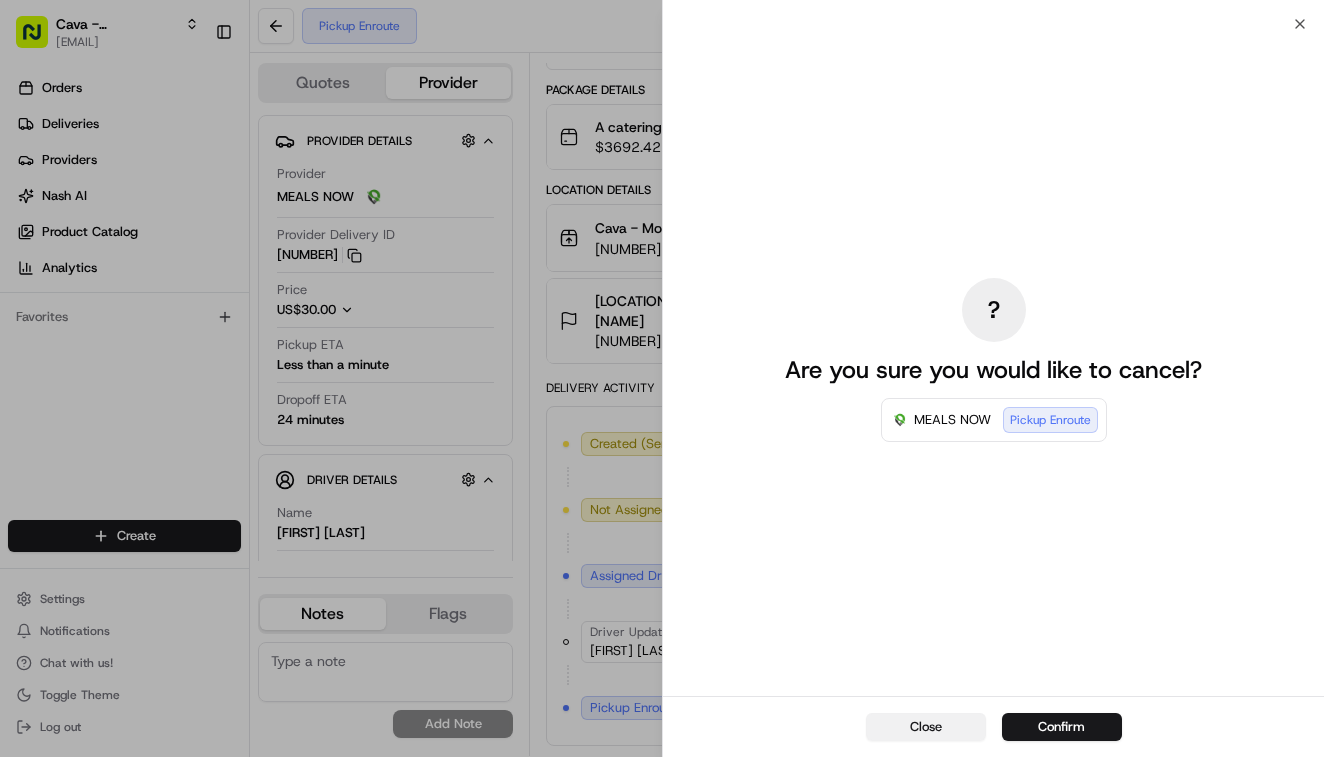 click on "Close" at bounding box center [926, 727] 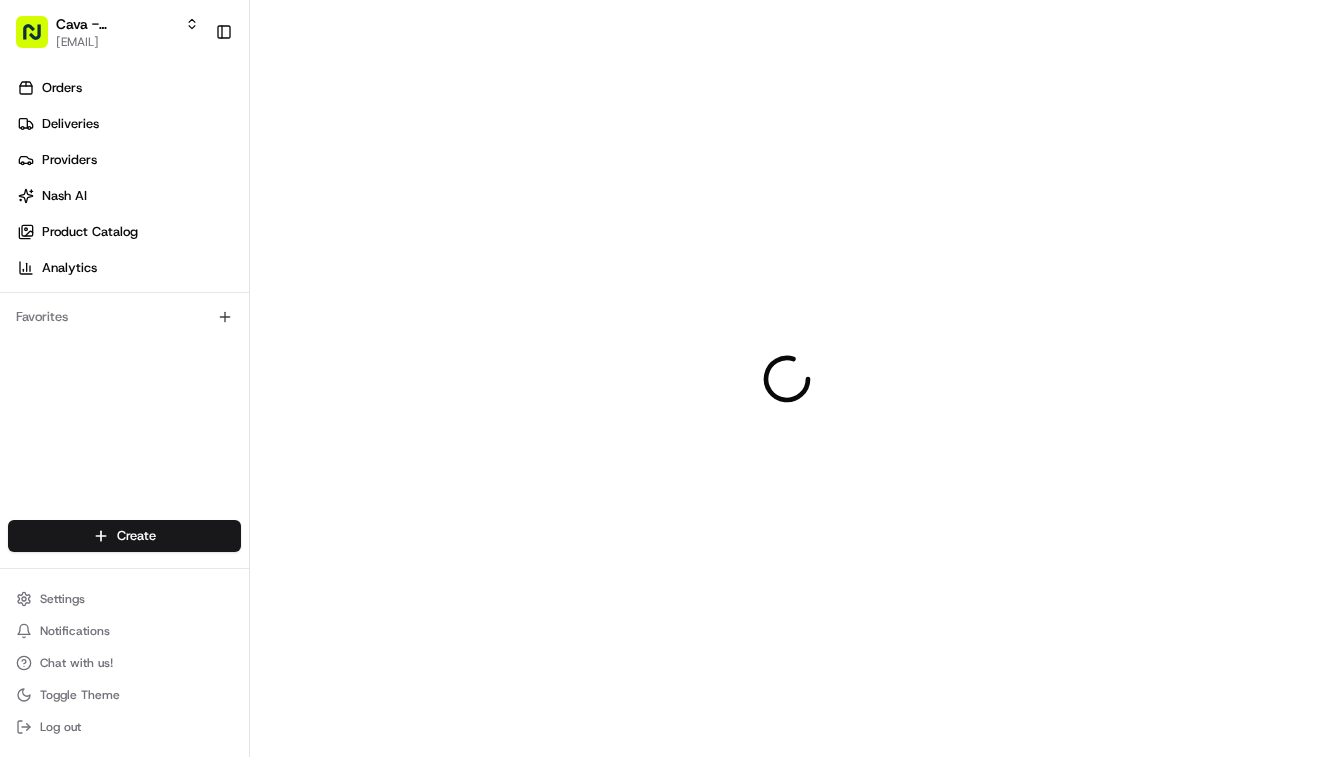 scroll, scrollTop: 0, scrollLeft: 0, axis: both 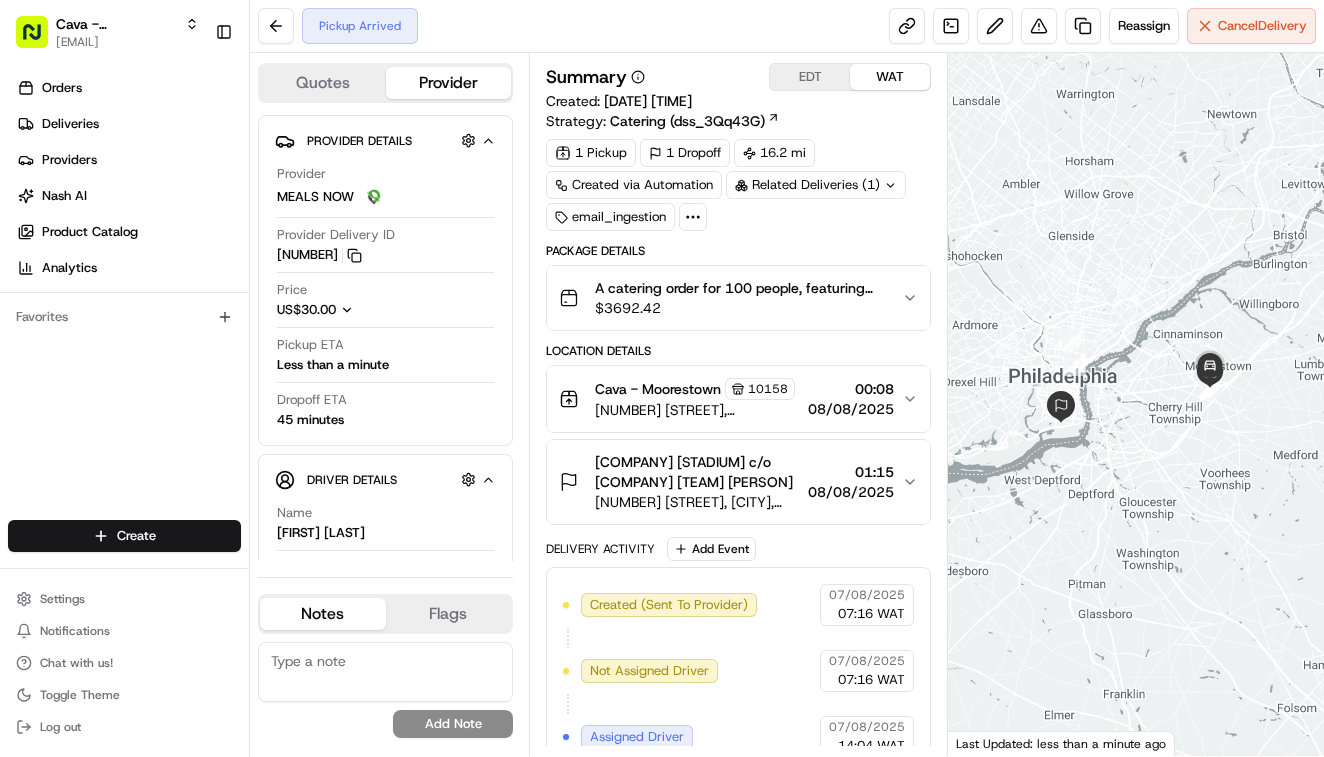click on "Pickup Arrived Reassign Cancel  Delivery" at bounding box center [787, 26] 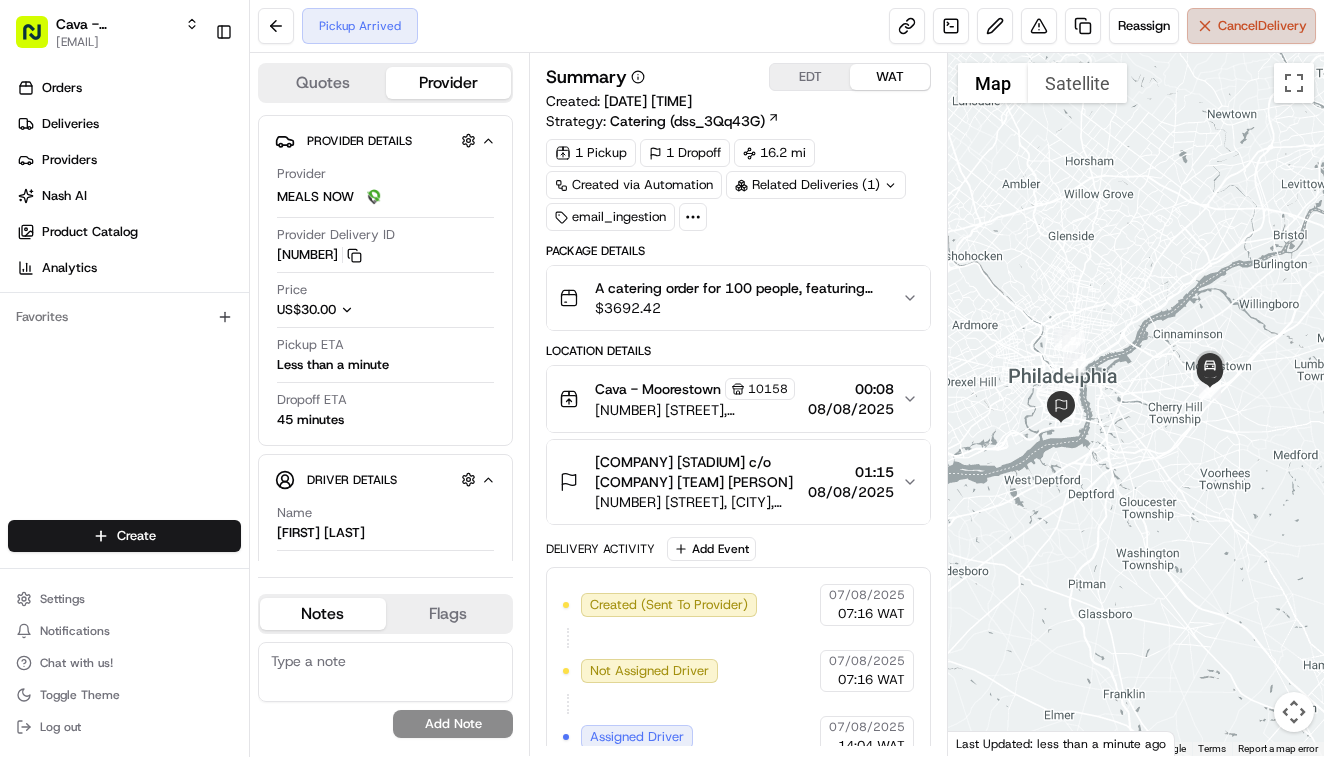 click on "Cancel  Delivery" at bounding box center [1251, 26] 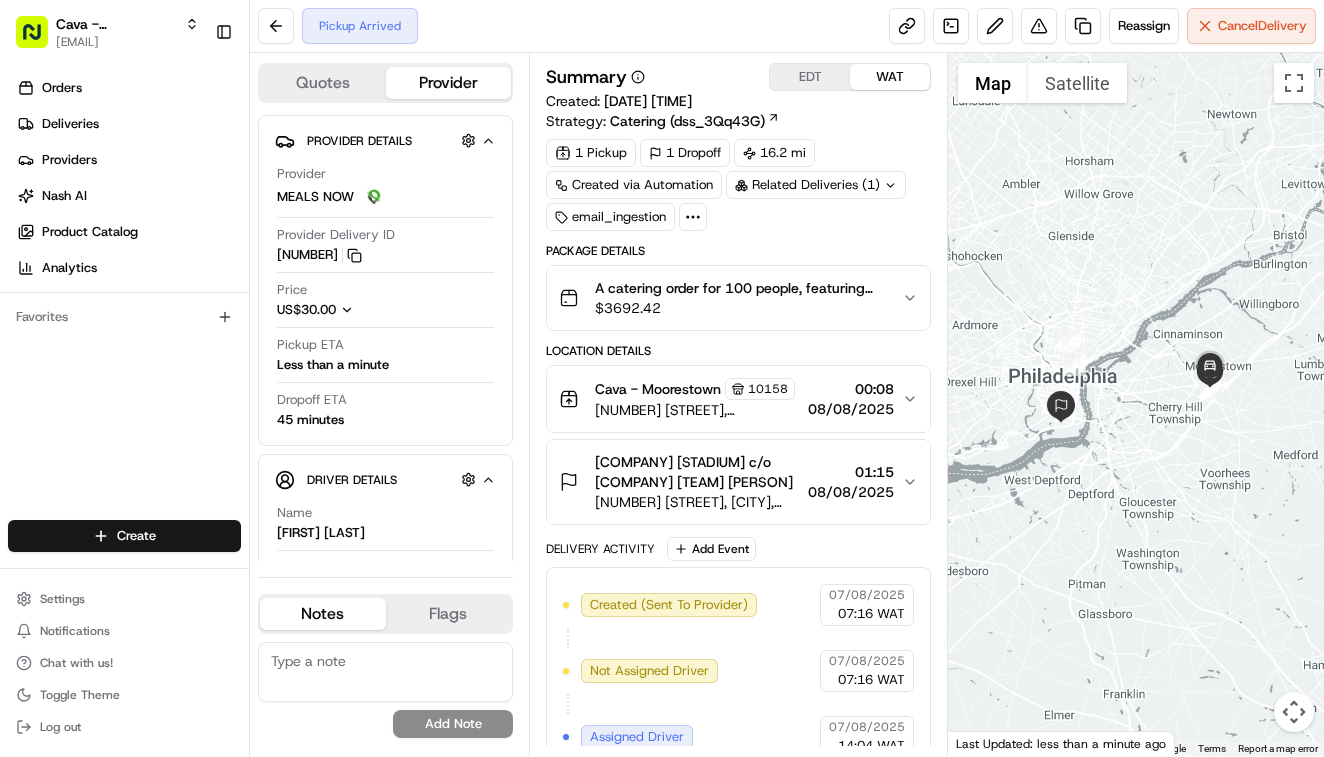 scroll, scrollTop: 0, scrollLeft: 0, axis: both 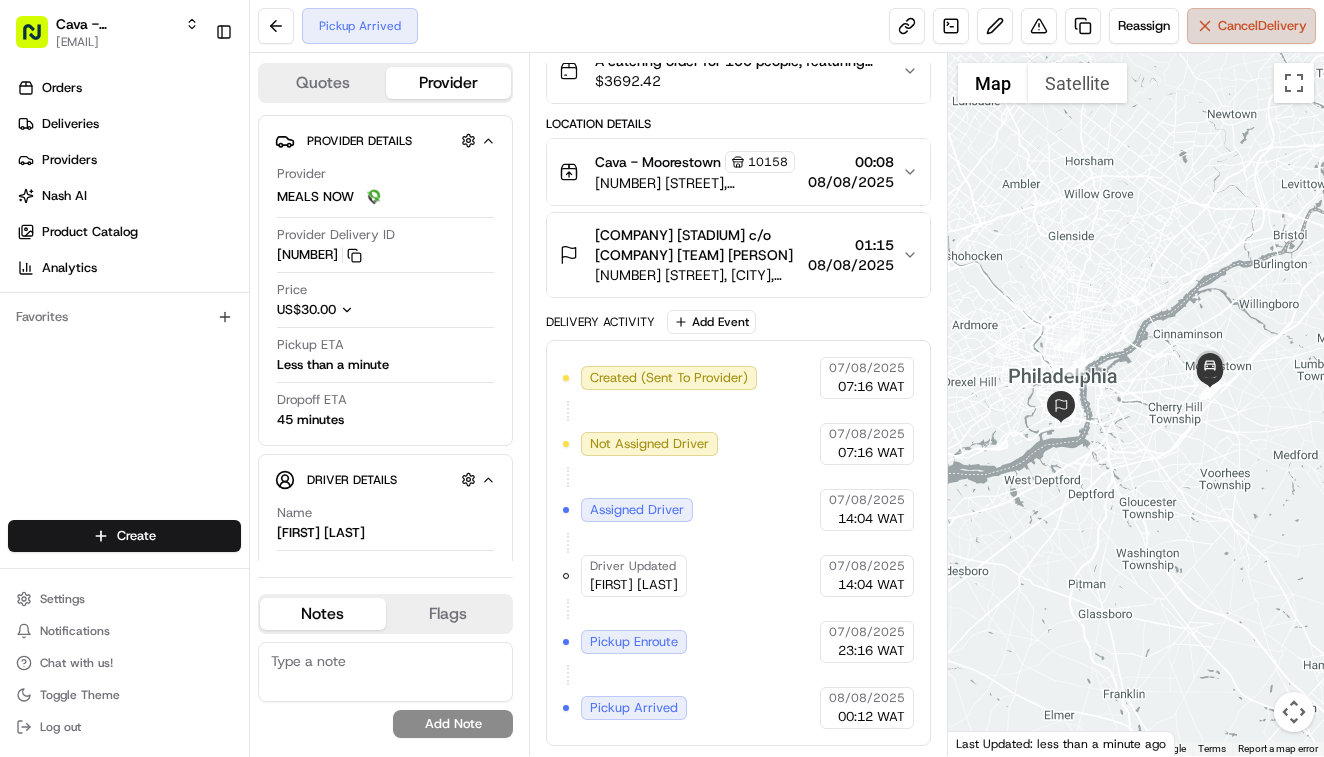 click on "Cancel  Delivery" at bounding box center [1251, 26] 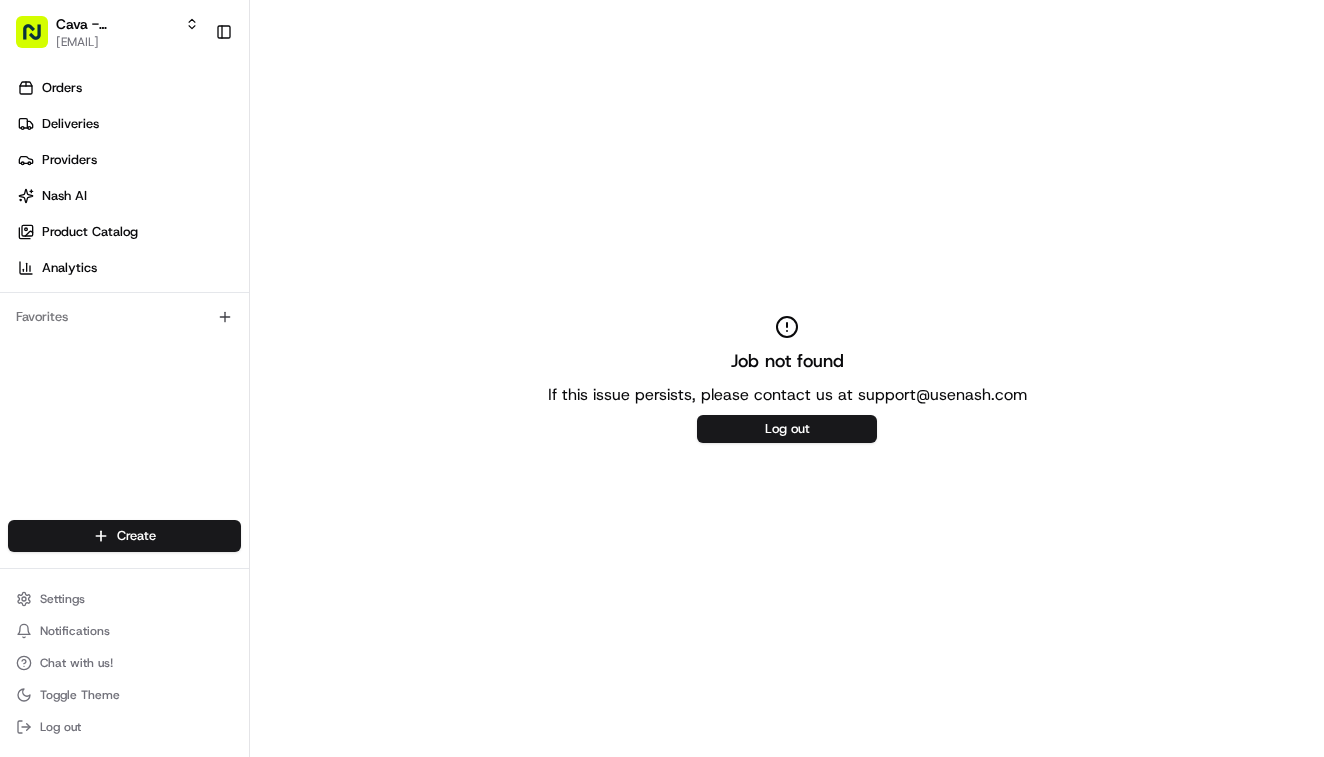 scroll, scrollTop: 0, scrollLeft: 0, axis: both 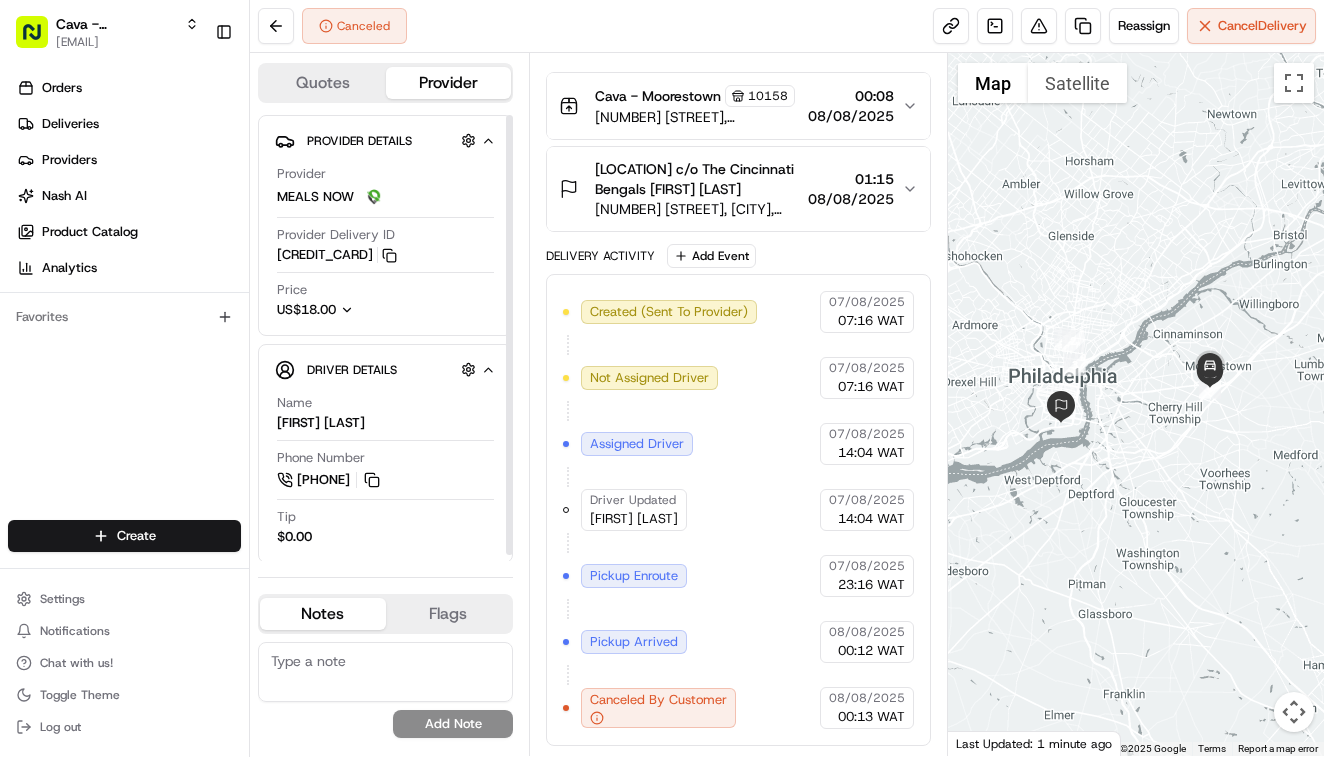 click on "US$18.00" at bounding box center (306, 309) 